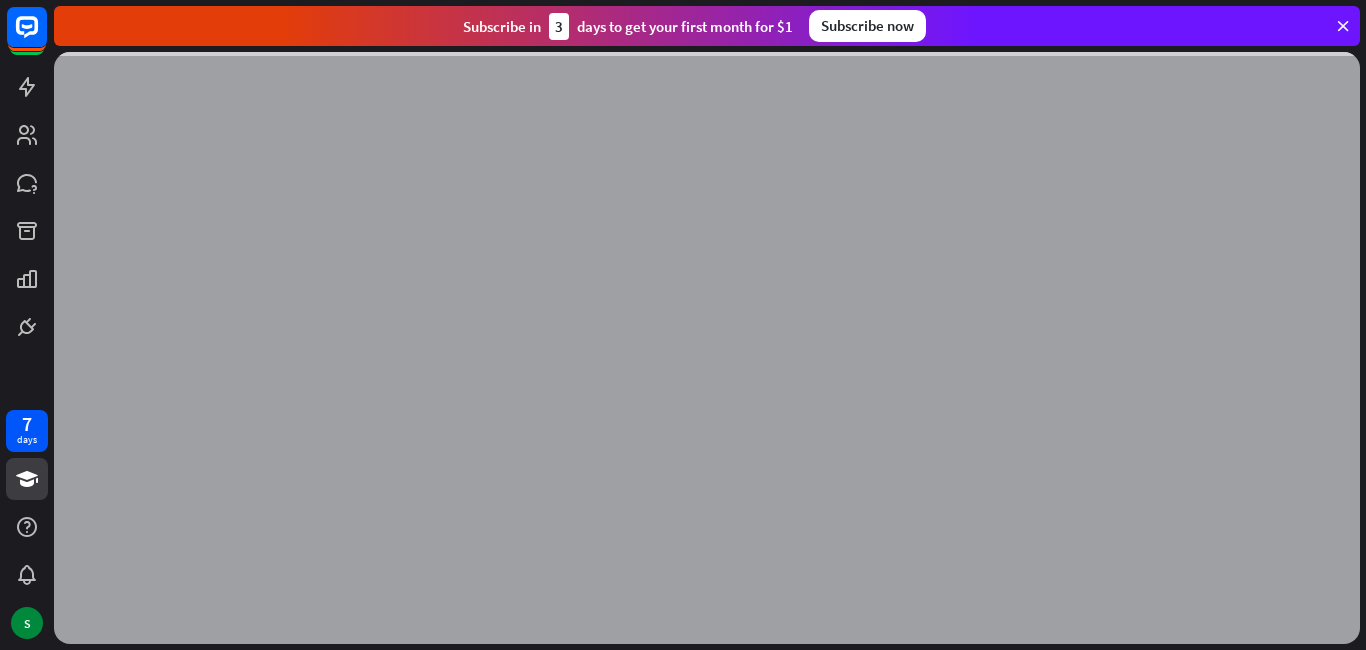 scroll, scrollTop: 0, scrollLeft: 0, axis: both 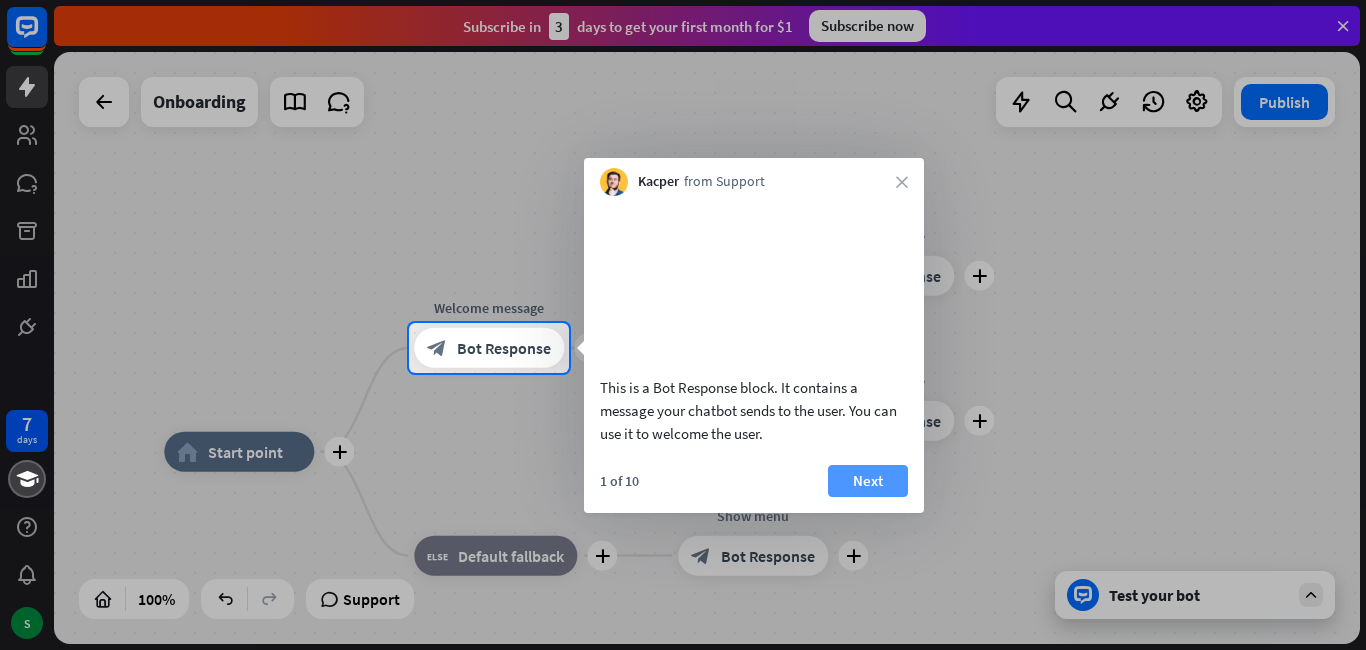 click on "Next" at bounding box center [868, 481] 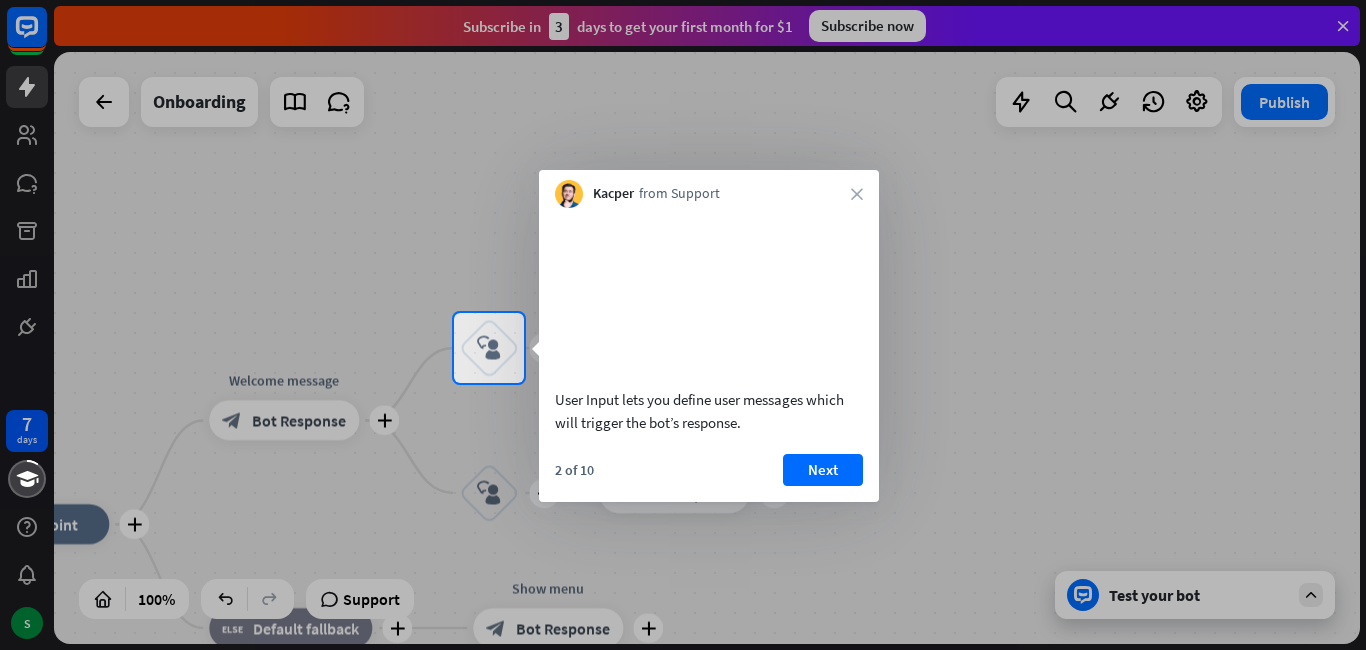 click at bounding box center (683, 156) 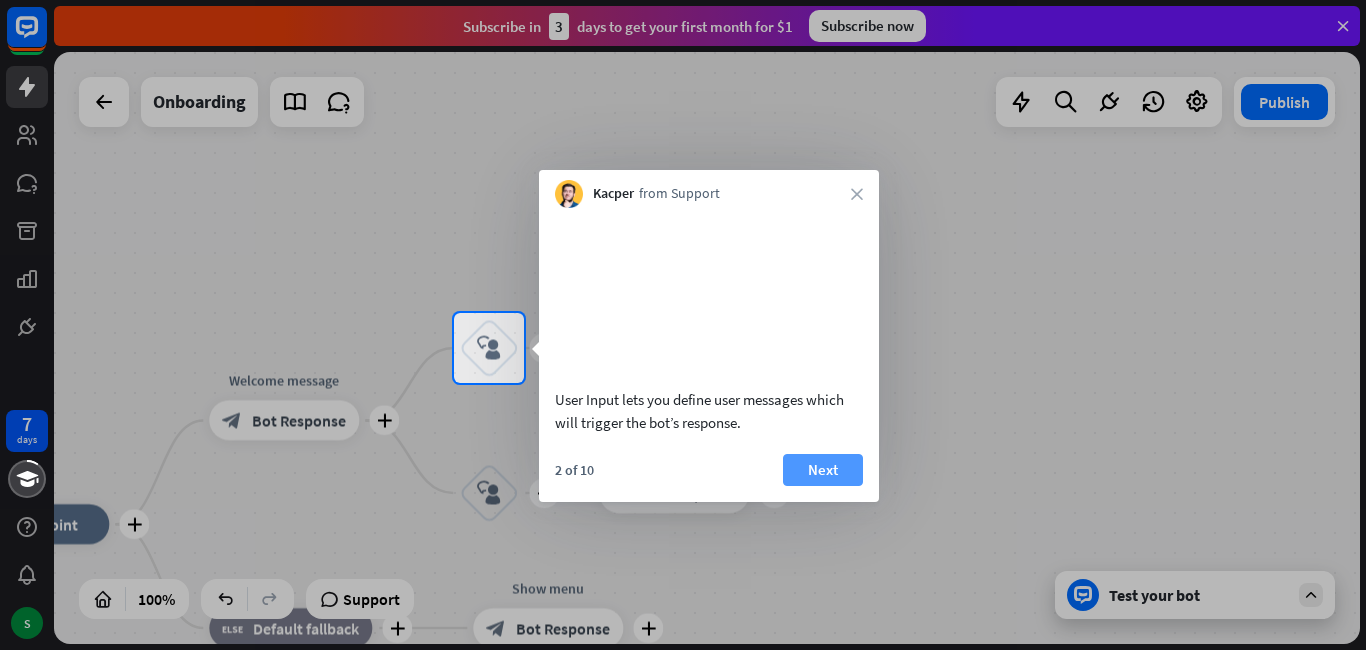 click on "Next" at bounding box center (823, 470) 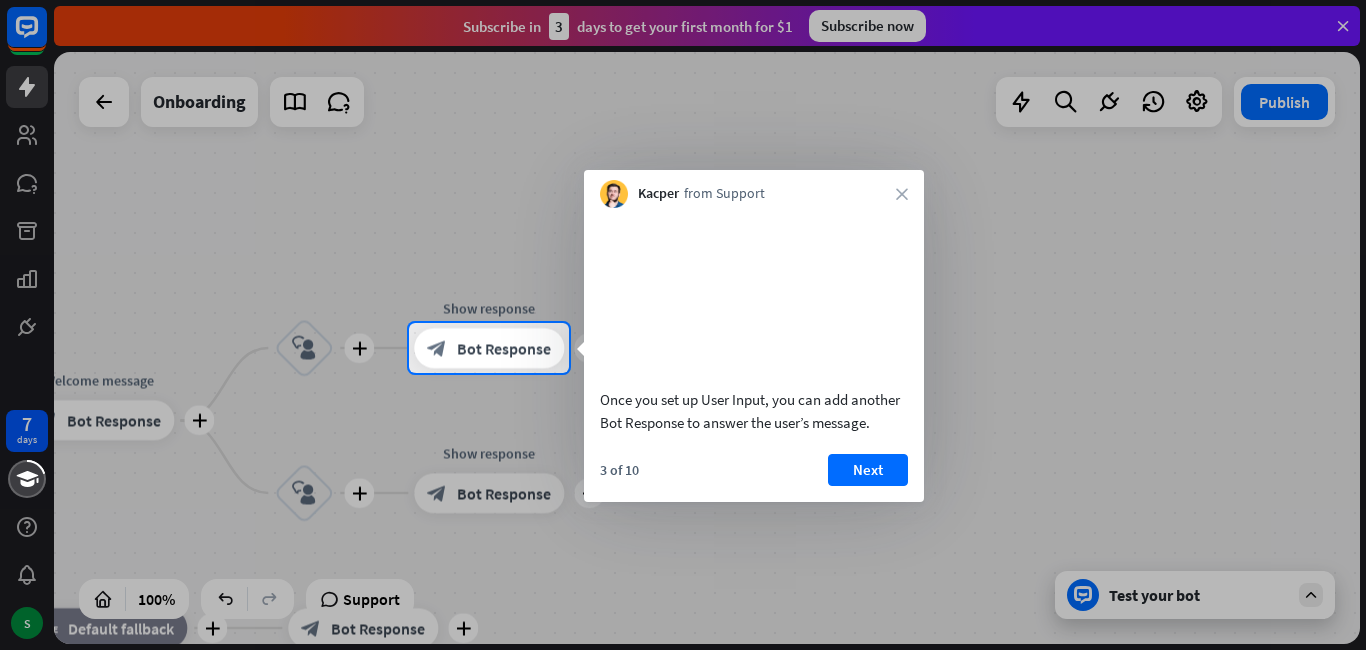 click at bounding box center (683, 161) 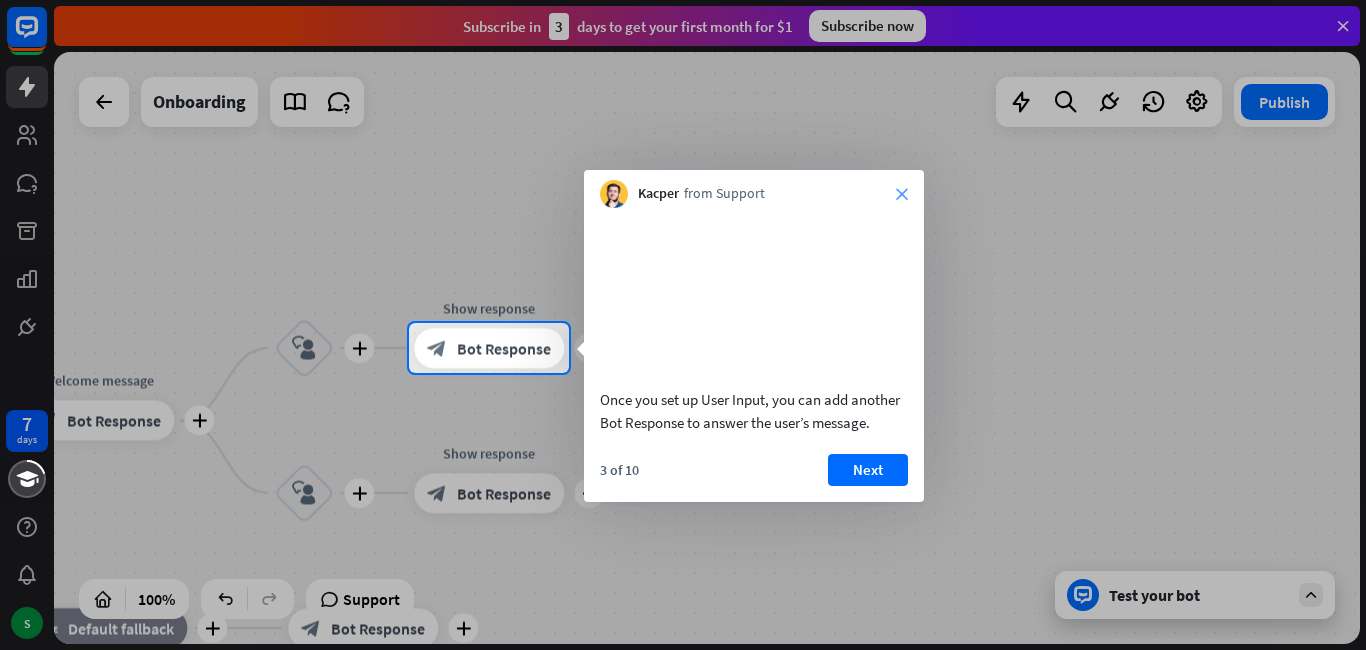 click on "close" at bounding box center (902, 194) 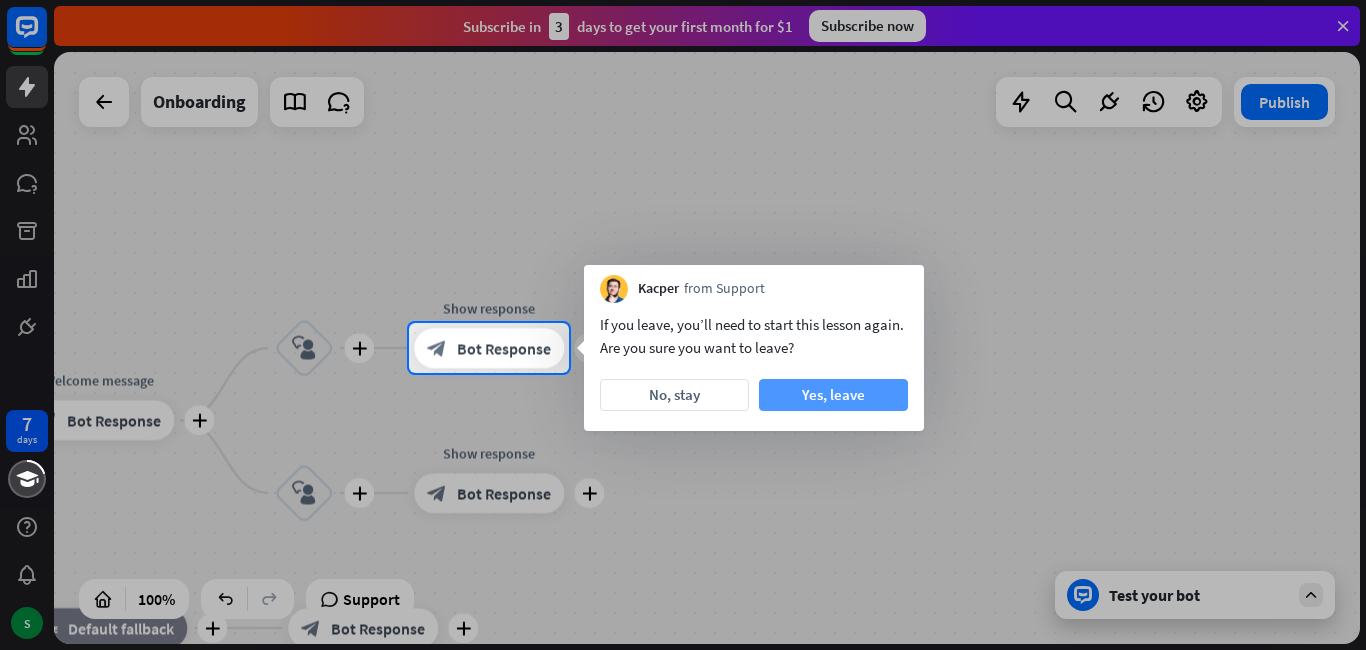 click on "Yes, leave" at bounding box center (833, 395) 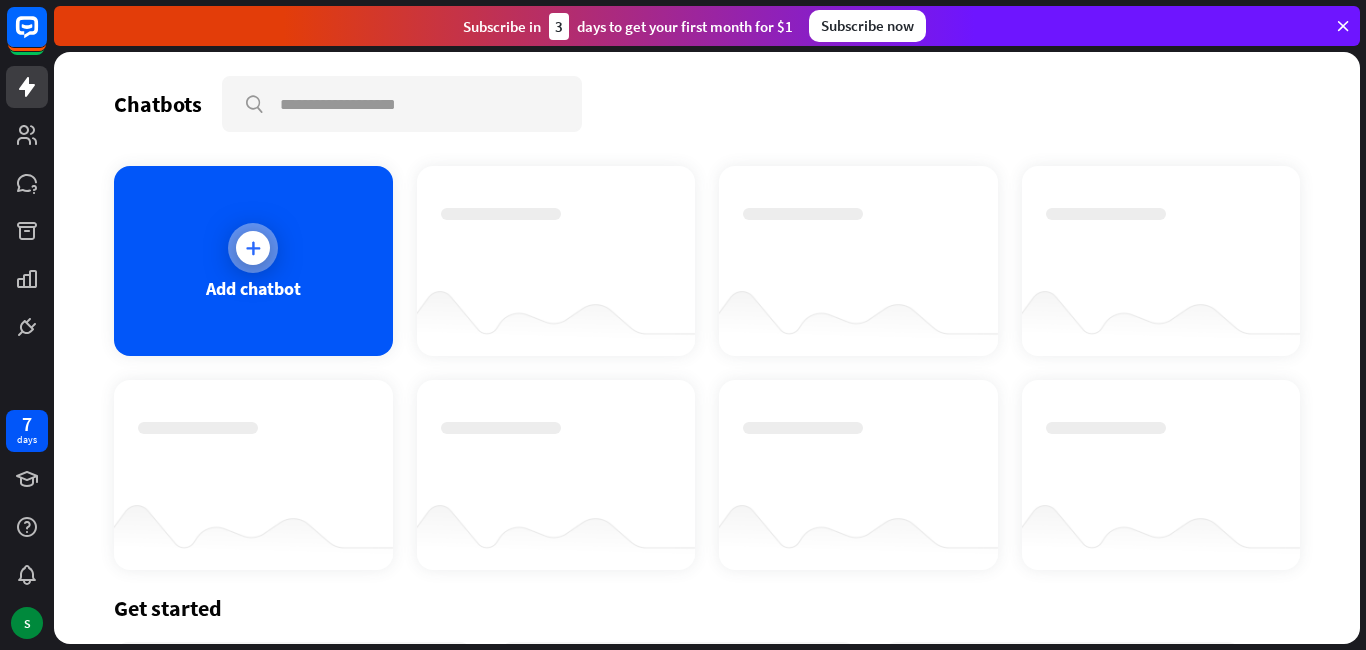 click at bounding box center [253, 248] 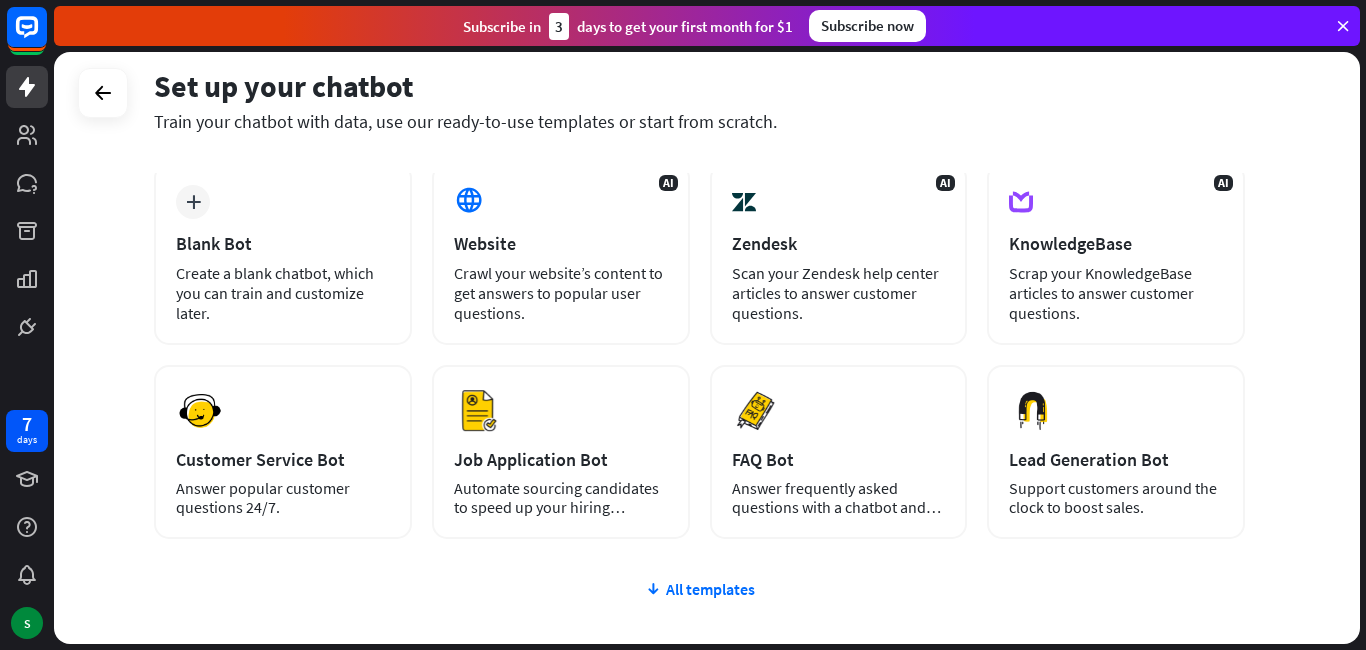 scroll, scrollTop: 0, scrollLeft: 0, axis: both 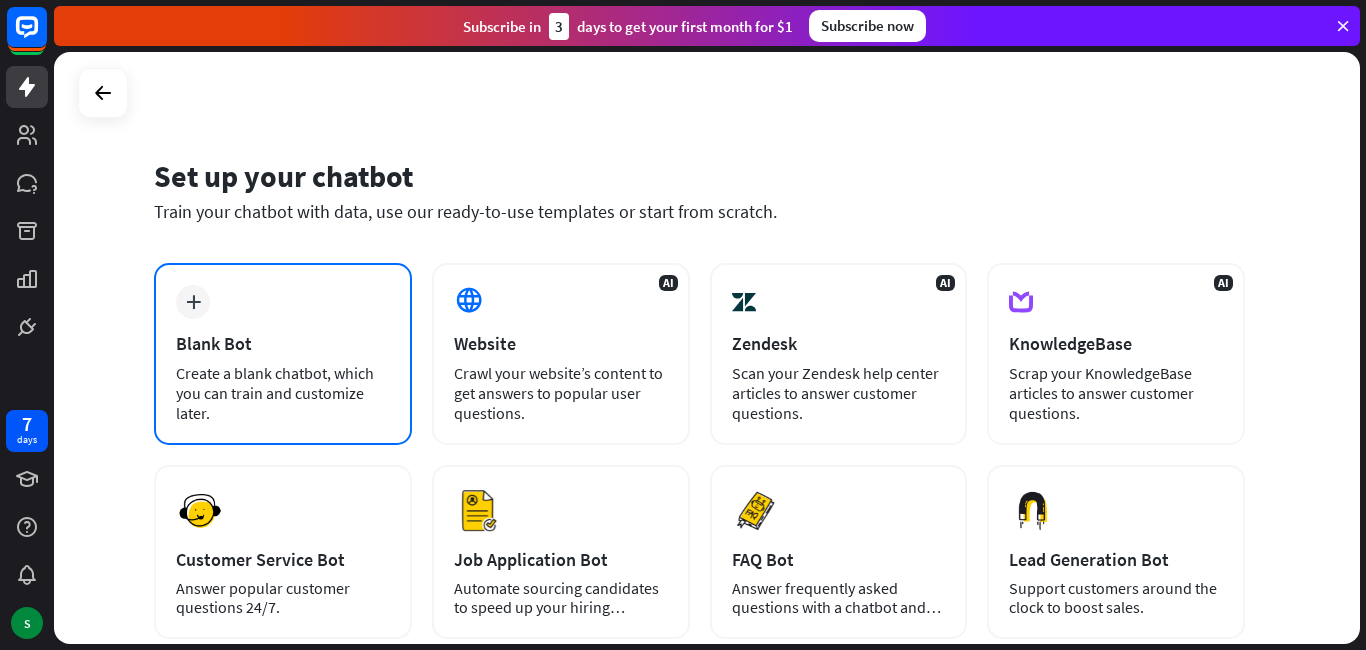 click on "Blank Bot" at bounding box center [283, 343] 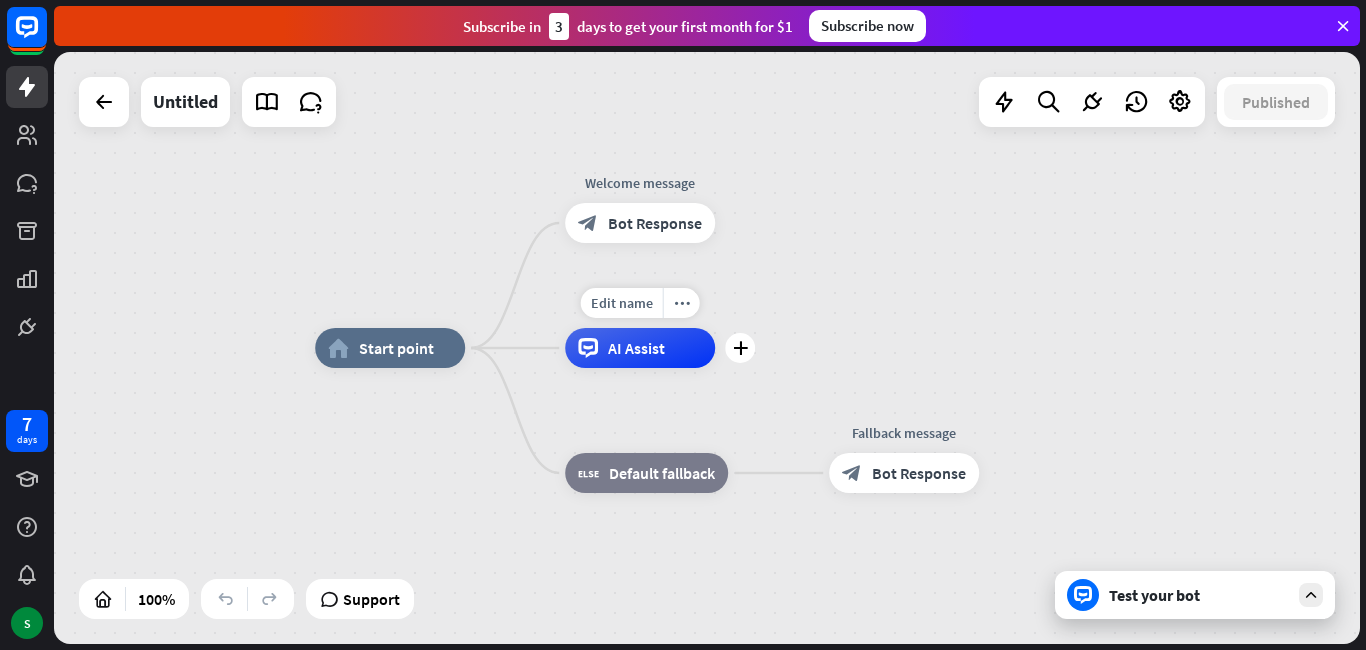 click on "AI Assist" at bounding box center [640, 348] 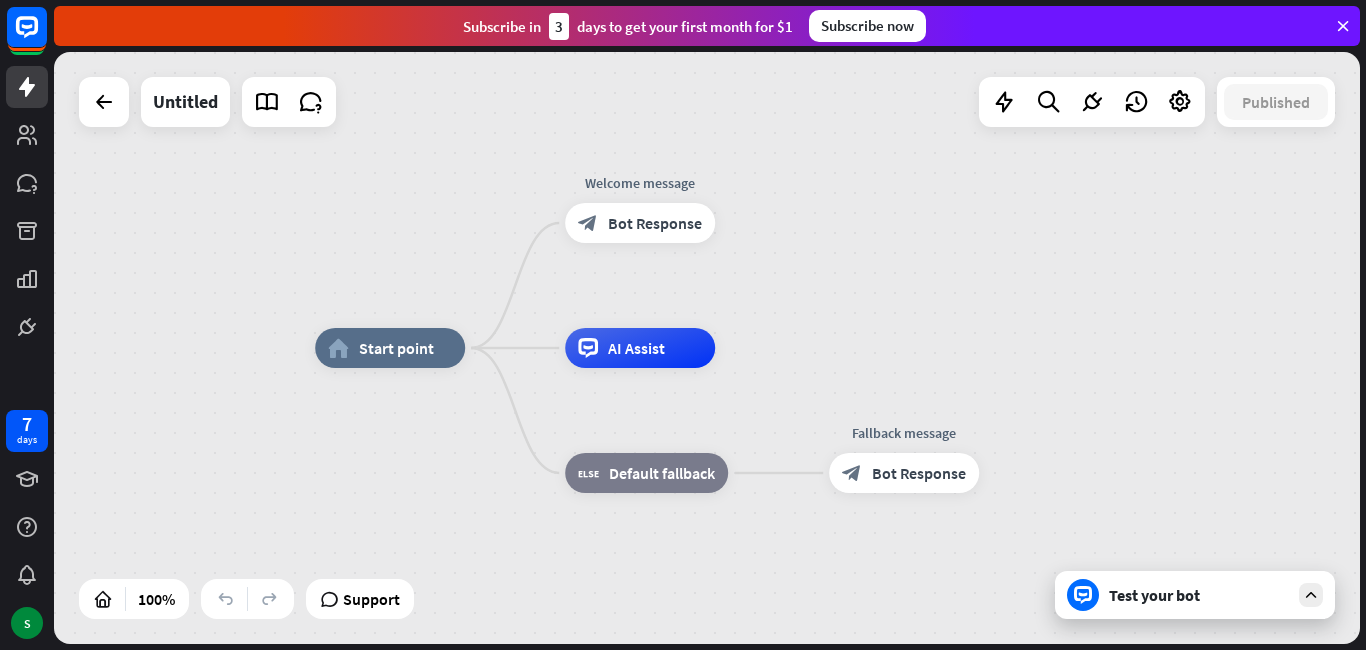 click on "home_2   Start point                 Welcome message   block_bot_response   Bot Response                     AI Assist                   block_fallback   Default fallback                 Fallback message   block_bot_response   Bot Response" at bounding box center [707, 348] 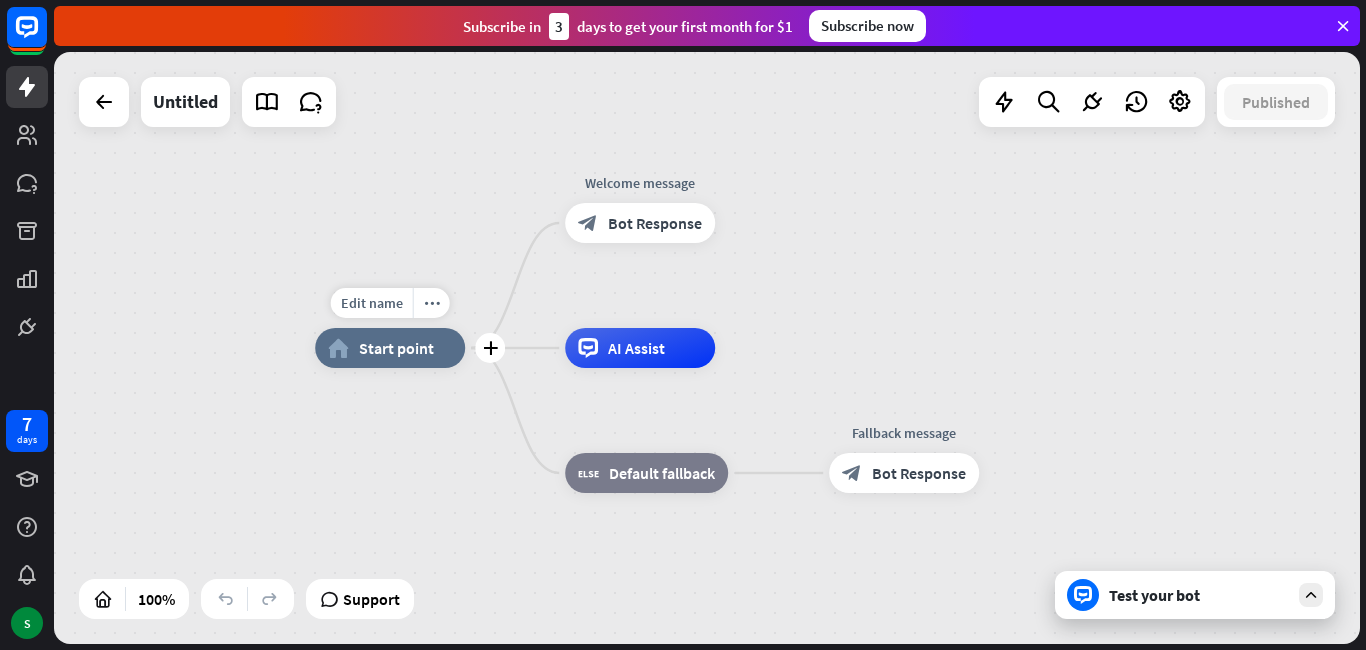 click on "home_2   Start point" at bounding box center [390, 348] 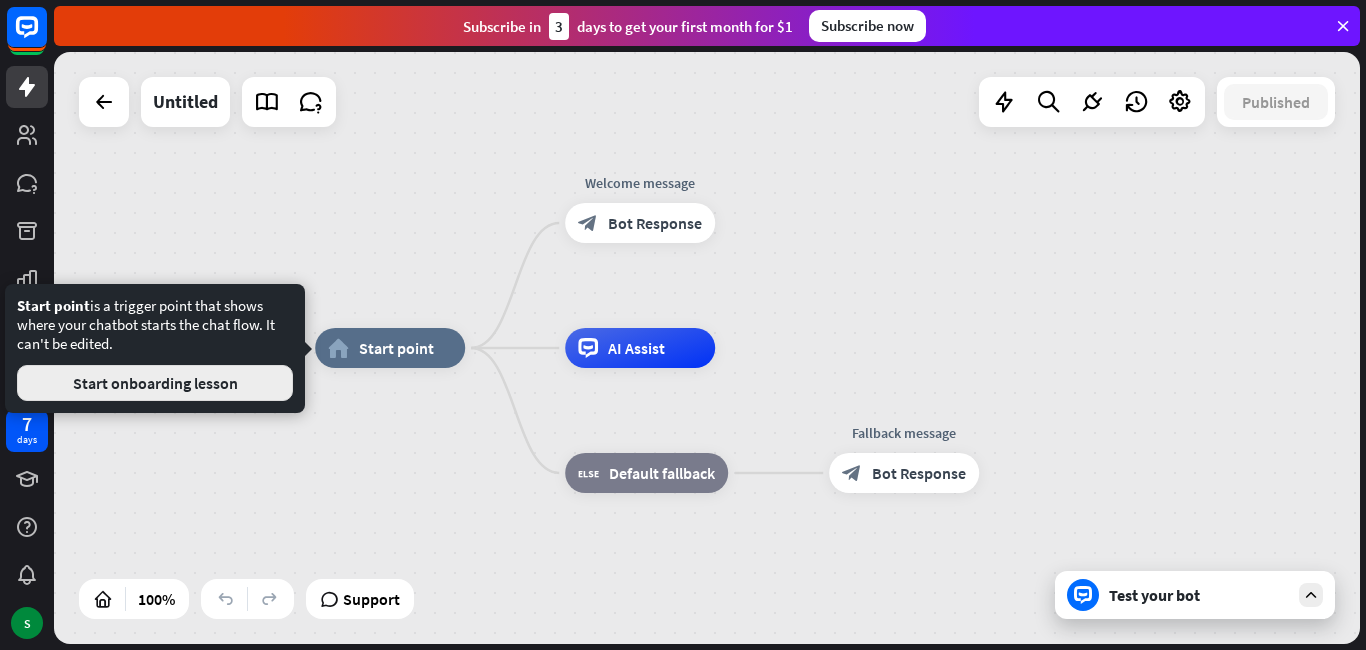 click on "Start onboarding lesson" at bounding box center (155, 383) 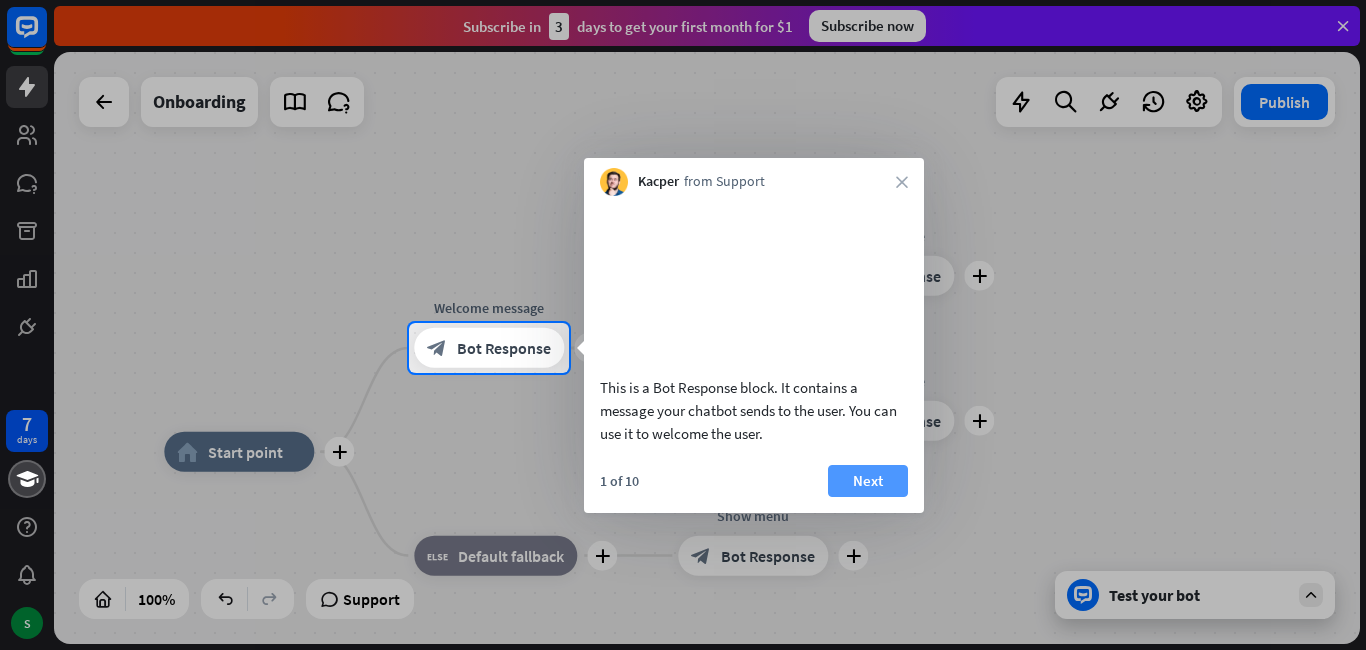 click on "Next" at bounding box center [868, 481] 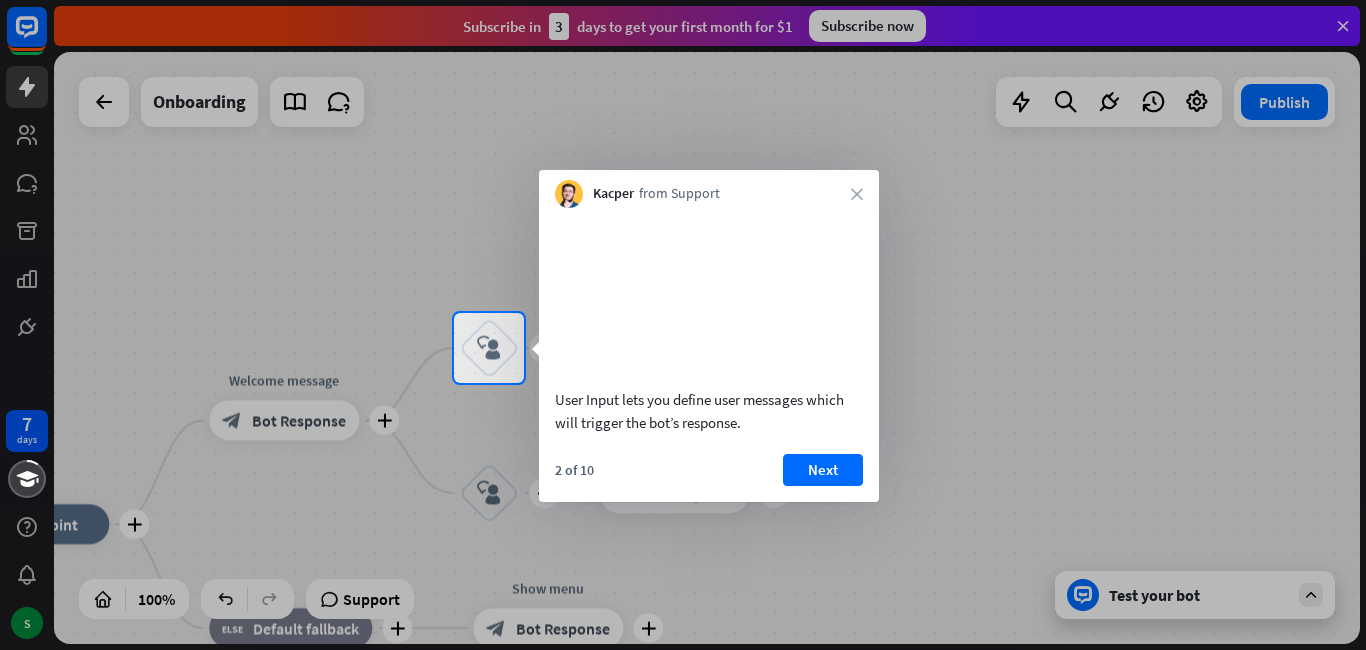 click at bounding box center (683, 156) 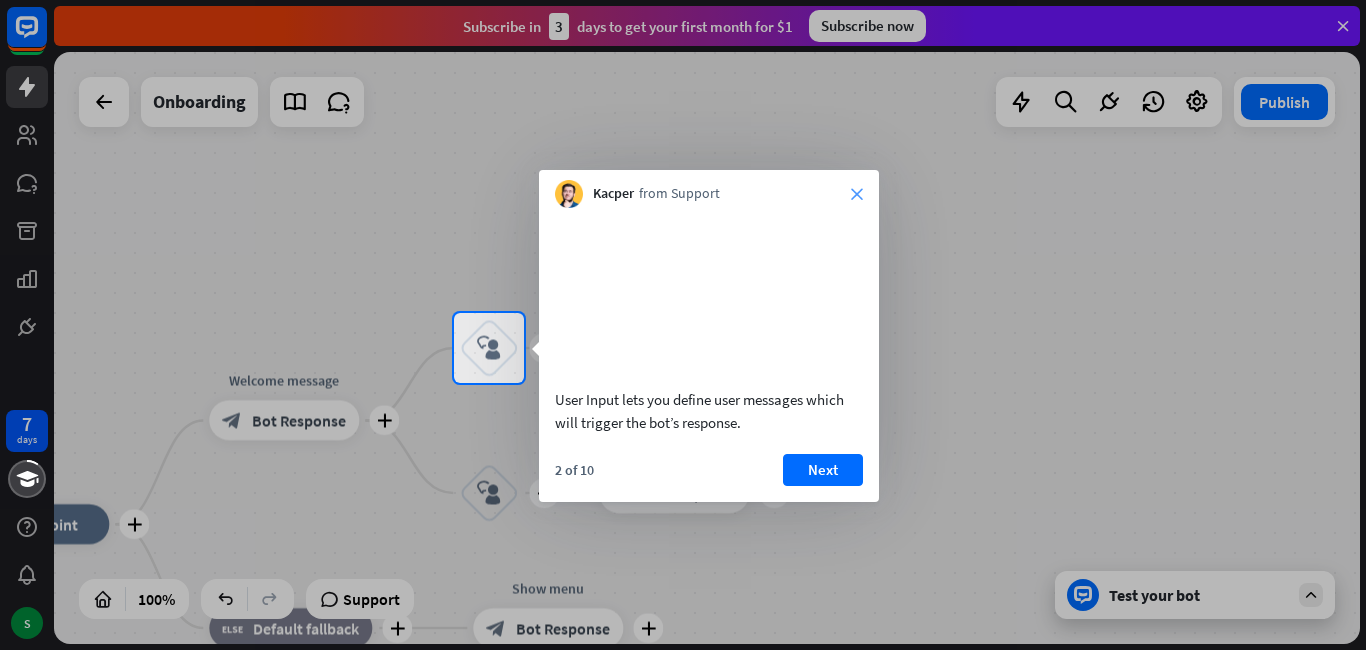 click on "close" at bounding box center (857, 194) 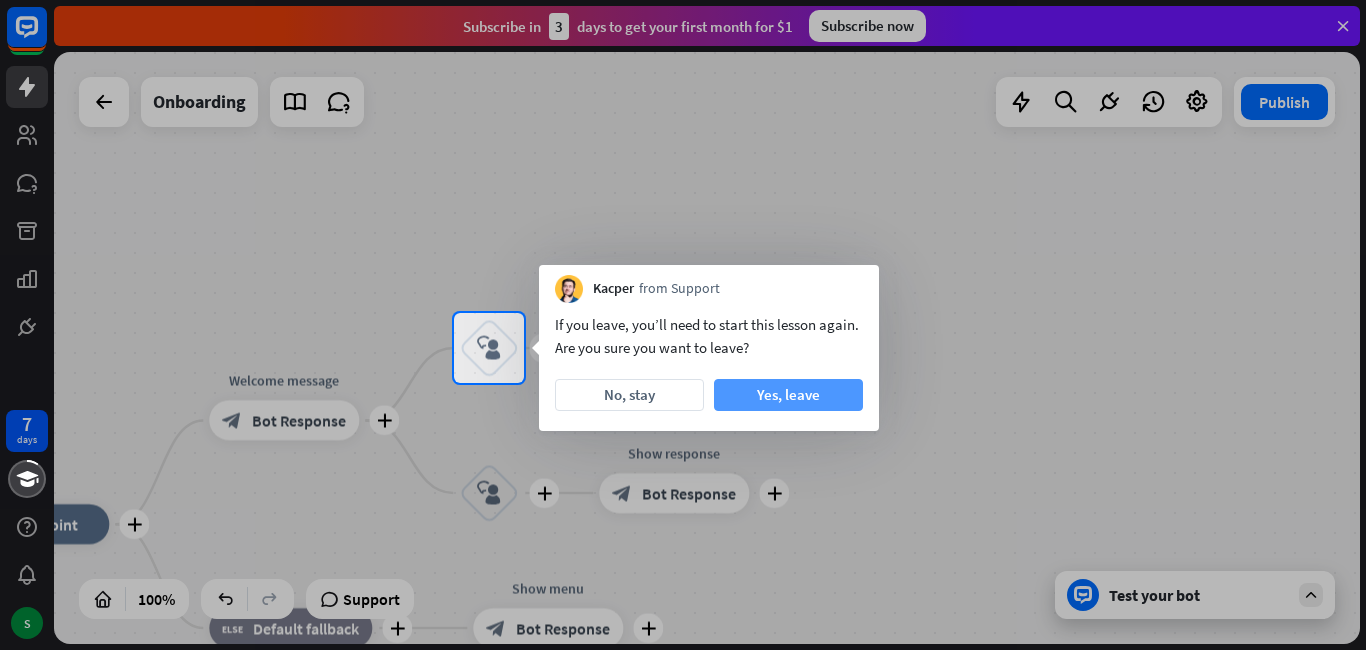 click on "Yes, leave" at bounding box center [788, 395] 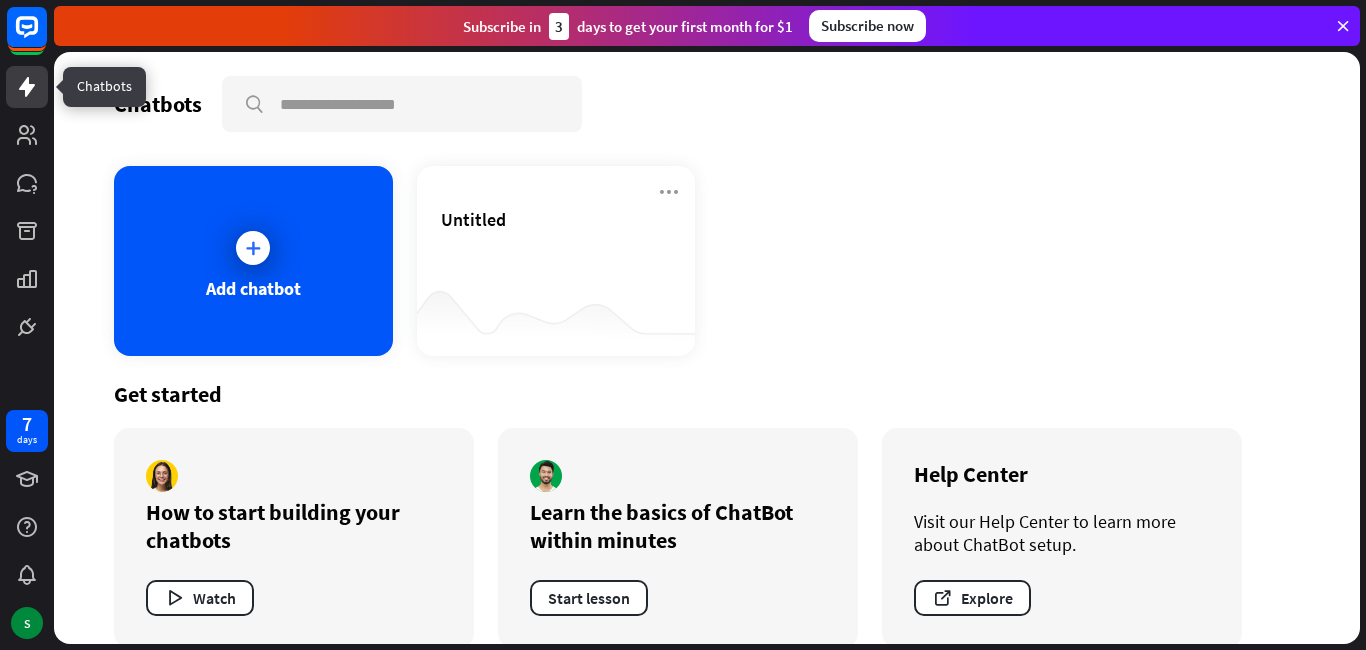 click 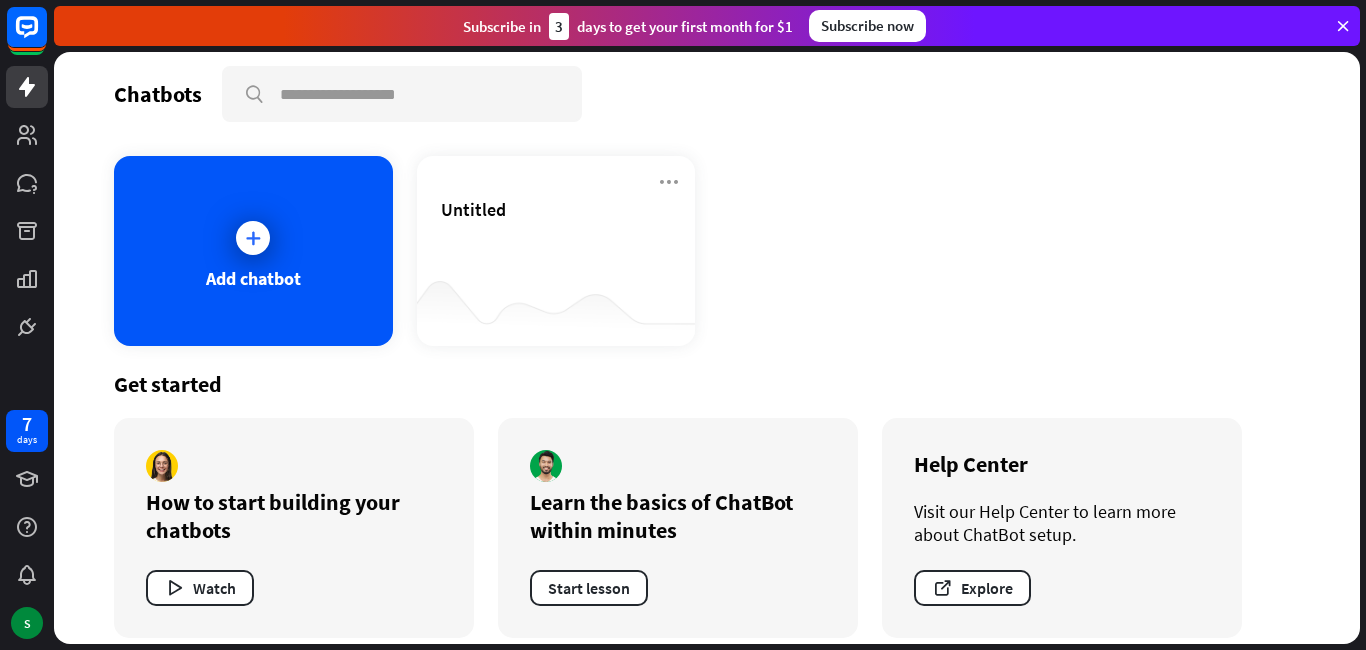 scroll, scrollTop: 0, scrollLeft: 0, axis: both 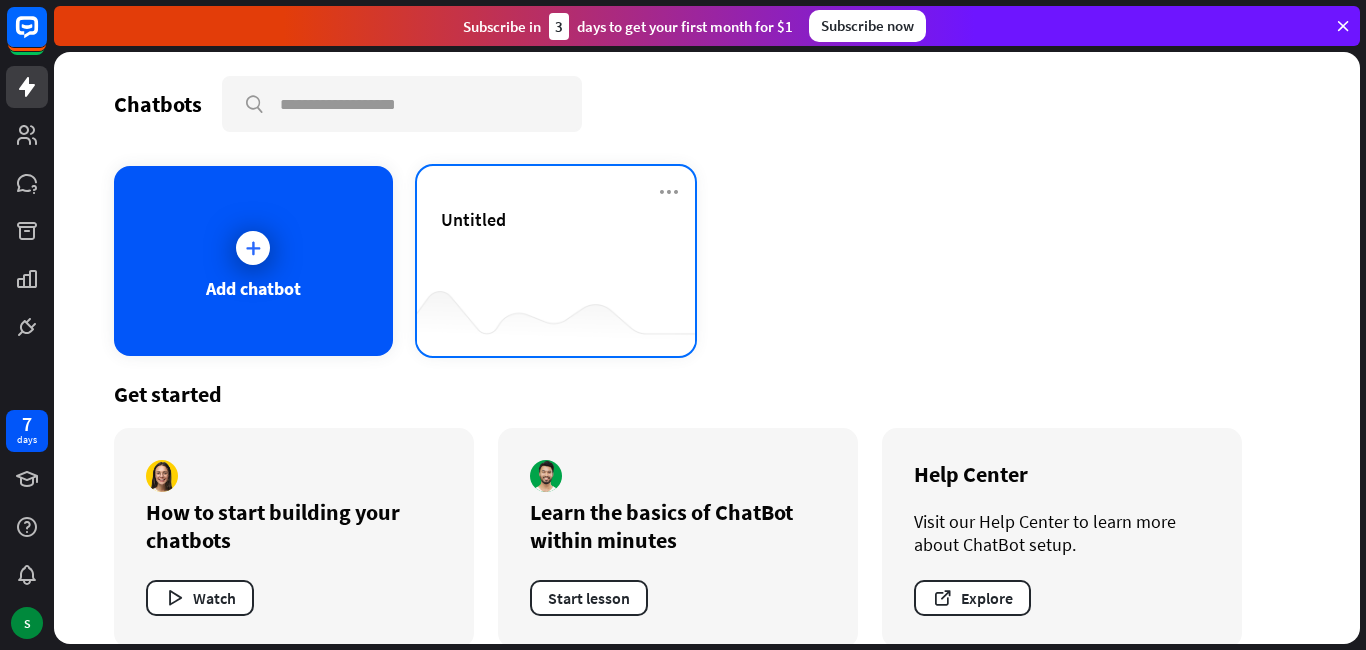 click on "Untitled" at bounding box center (556, 243) 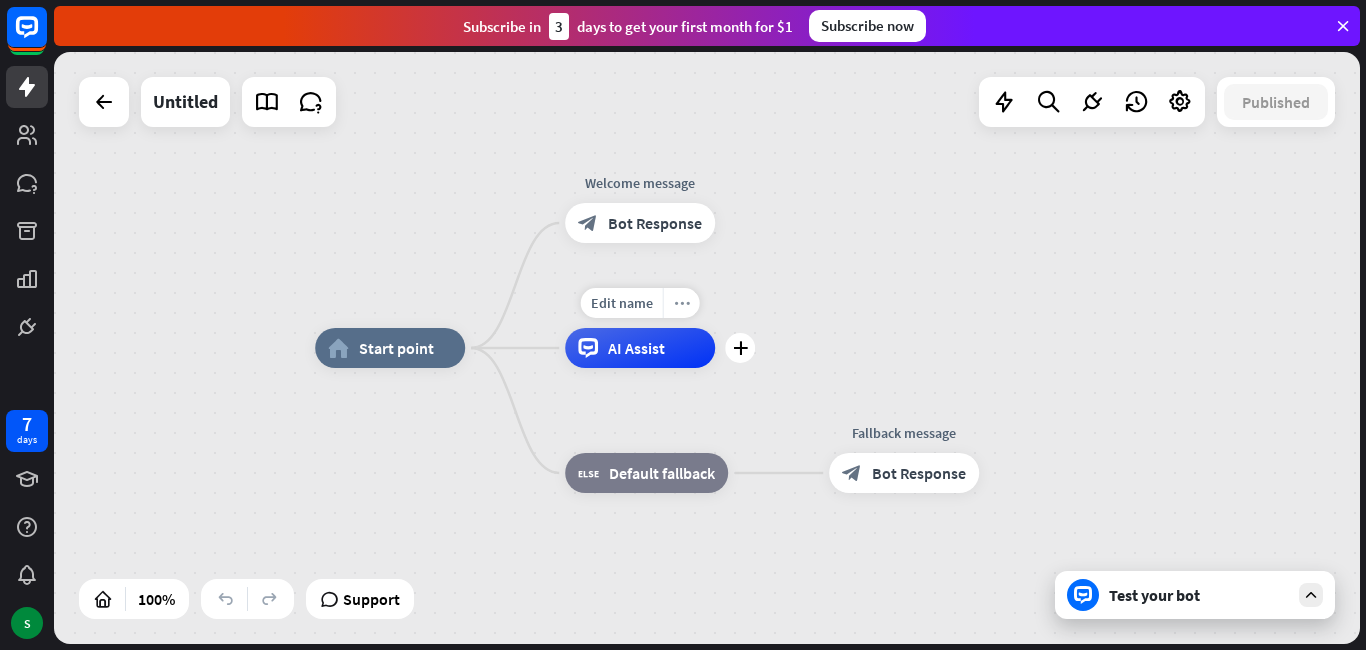 click on "more_horiz" at bounding box center (681, 303) 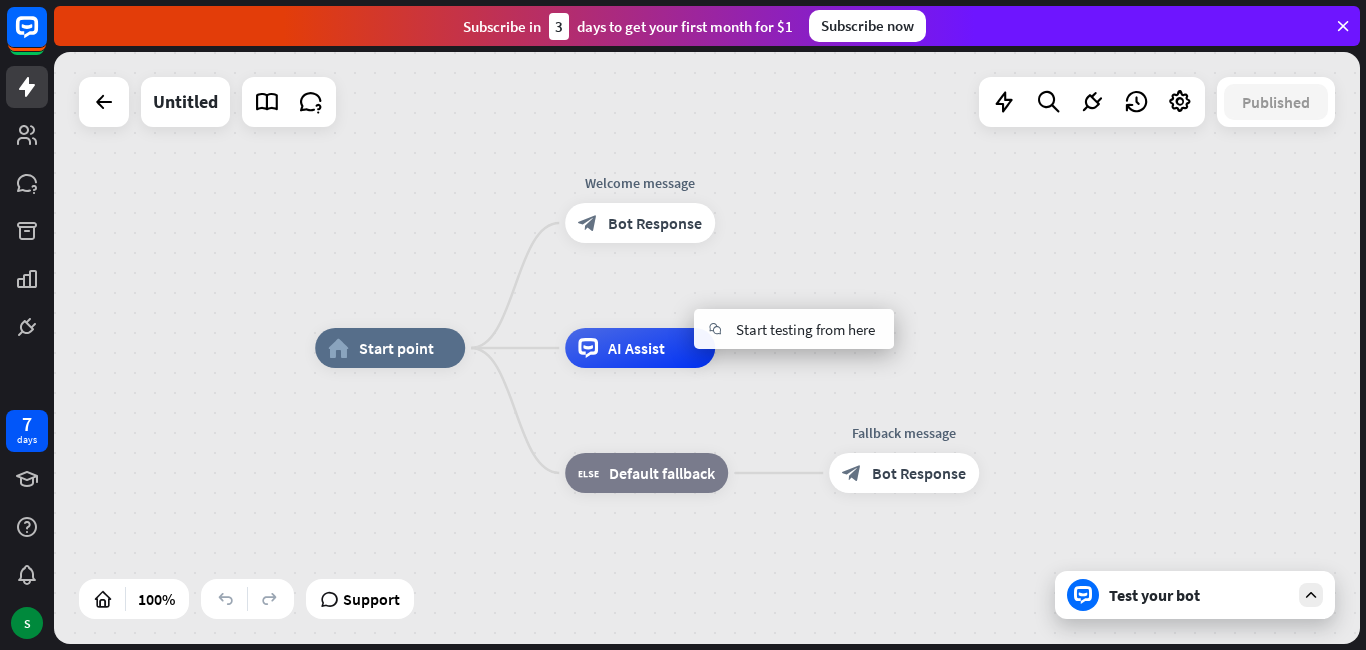 click on "home_2   Start point                 Welcome message   block_bot_response   Bot Response                     AI Assist                   block_fallback   Default fallback                 Fallback message   block_bot_response   Bot Response" at bounding box center (707, 348) 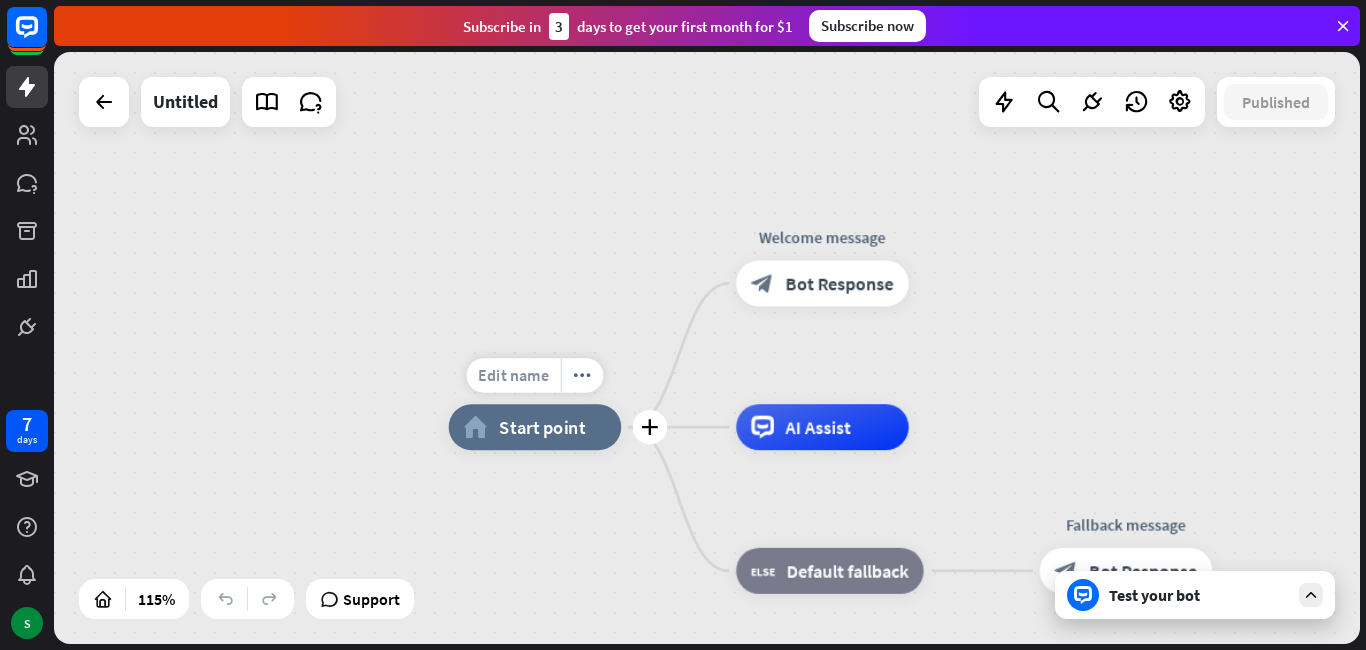click on "Edit name" at bounding box center (513, 375) 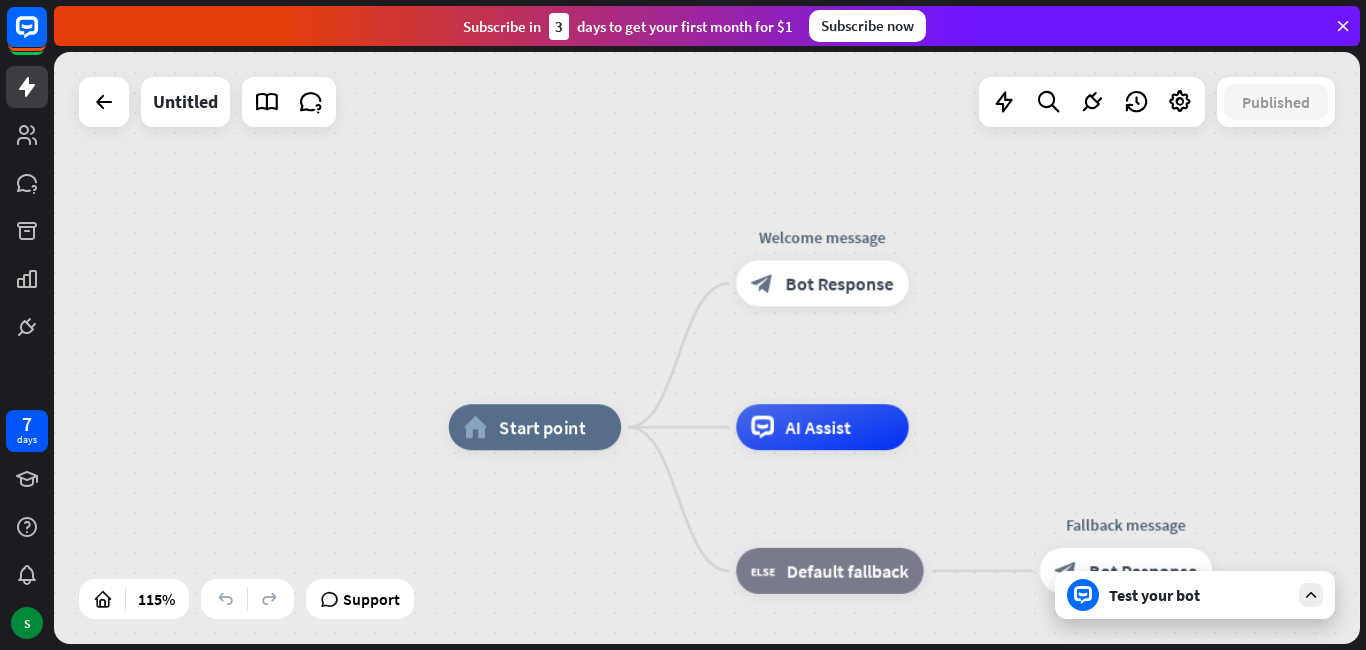 click on "home_2   Start point                 Welcome message   block_bot_response   Bot Response                     AI Assist                   block_fallback   Default fallback                 Fallback message   block_bot_response   Bot Response" at bounding box center (707, 348) 